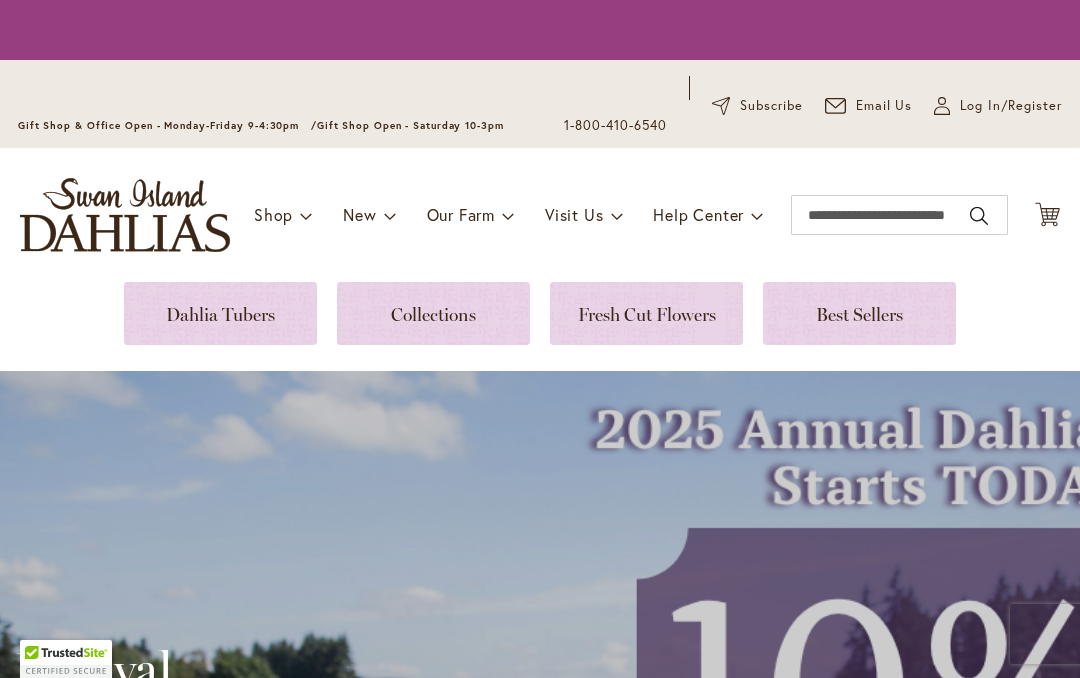 scroll, scrollTop: 0, scrollLeft: 0, axis: both 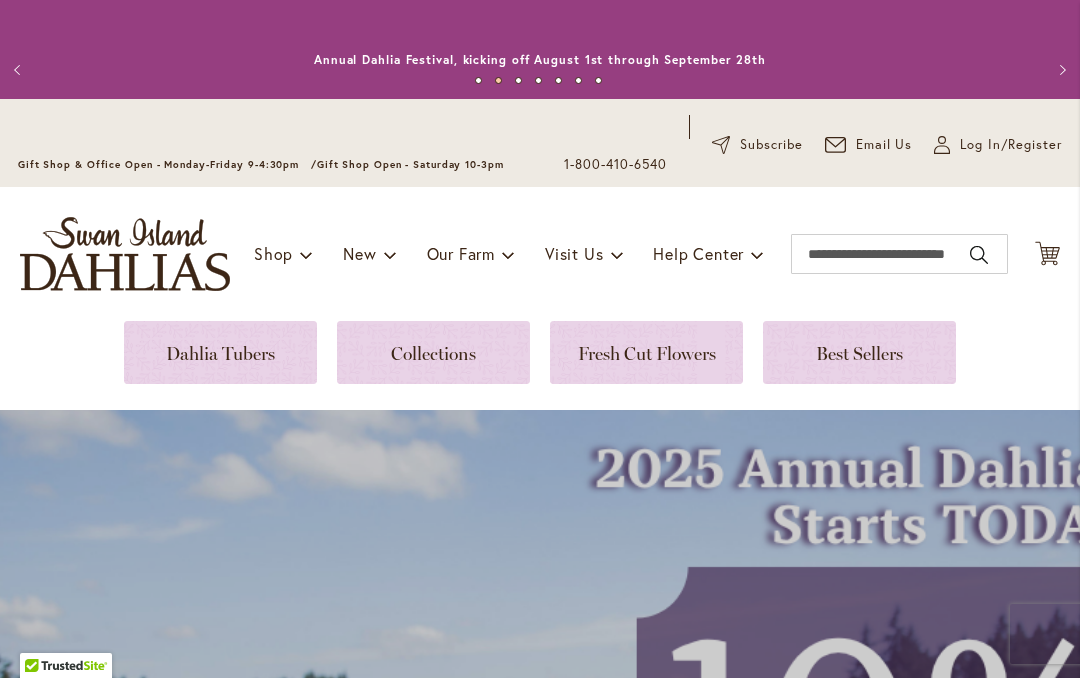 click at bounding box center [220, 352] 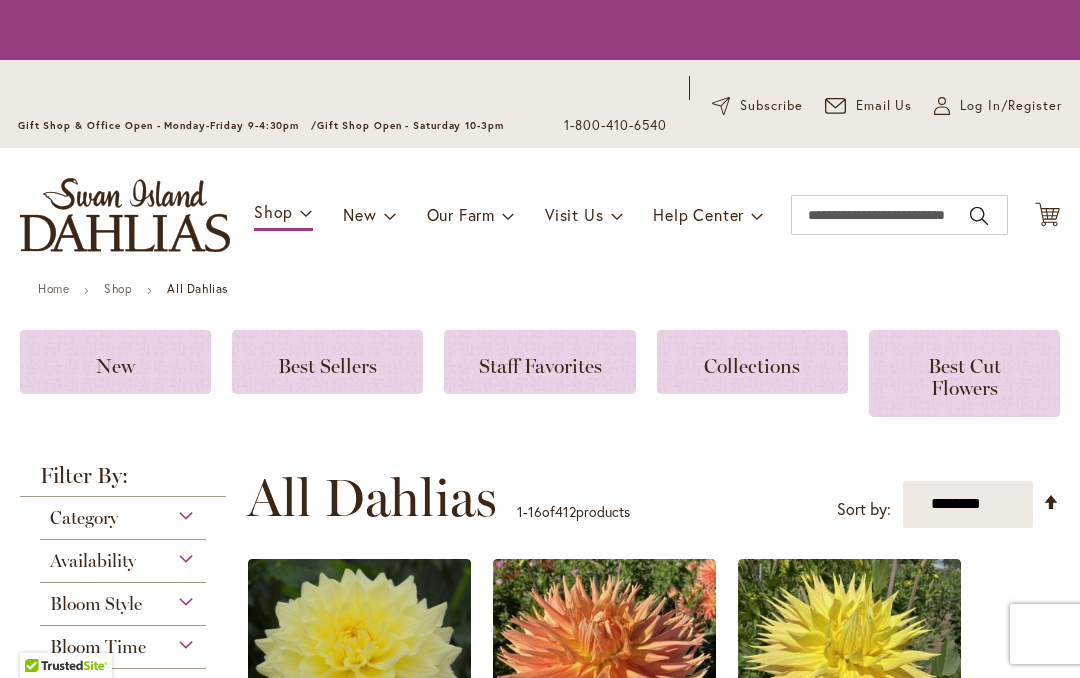 scroll, scrollTop: 0, scrollLeft: 0, axis: both 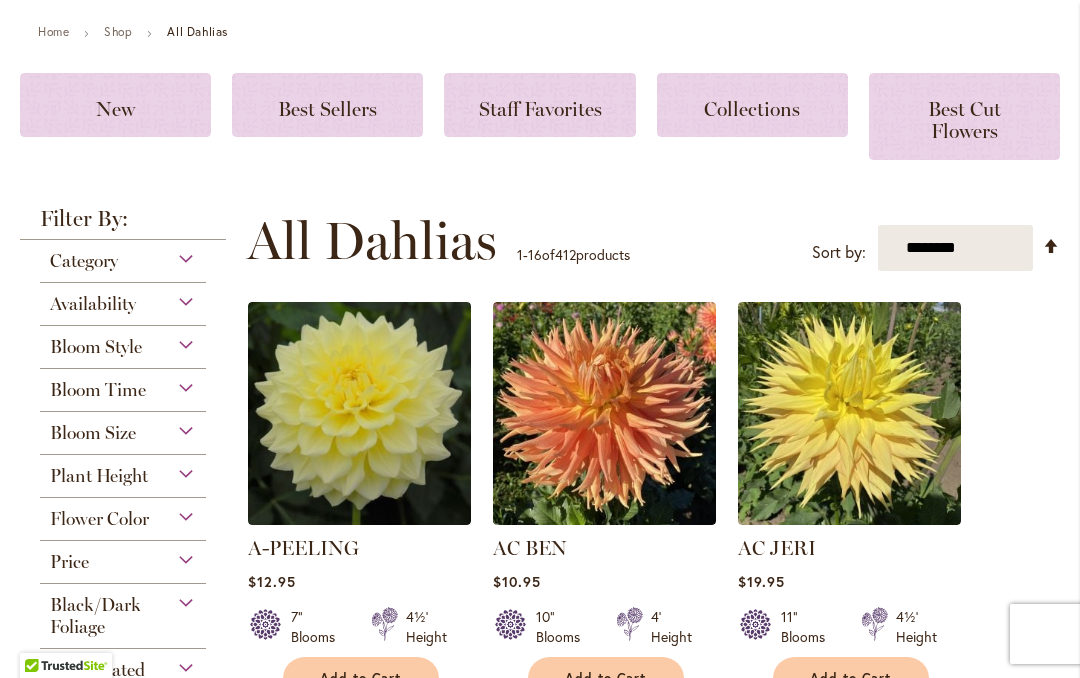 click at bounding box center [604, 413] 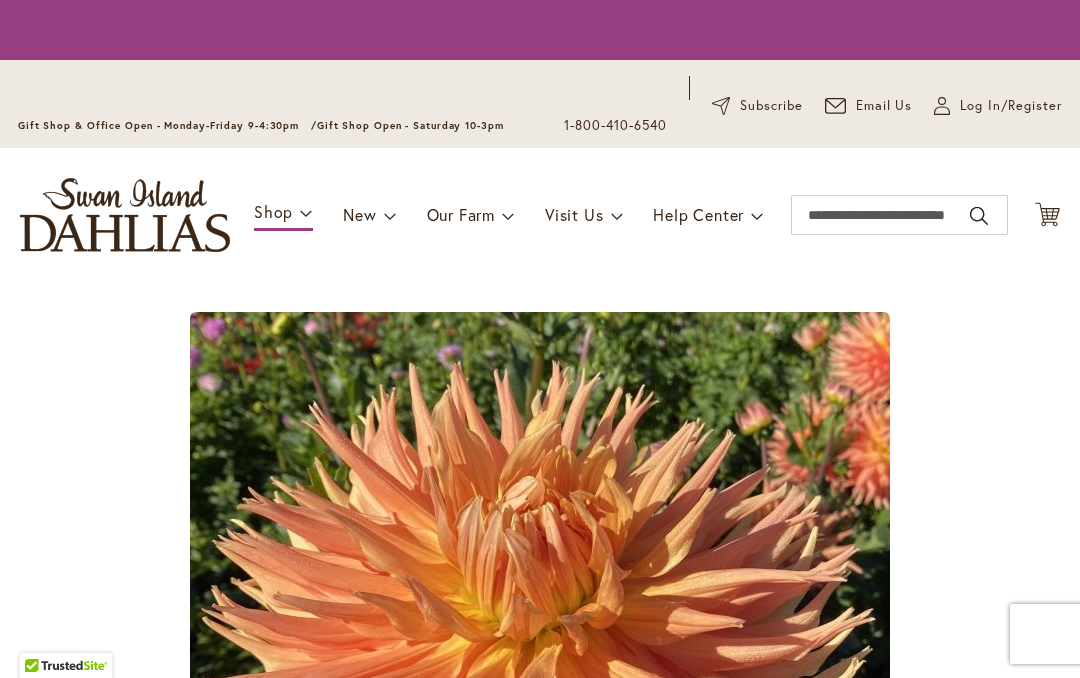 scroll, scrollTop: 0, scrollLeft: 0, axis: both 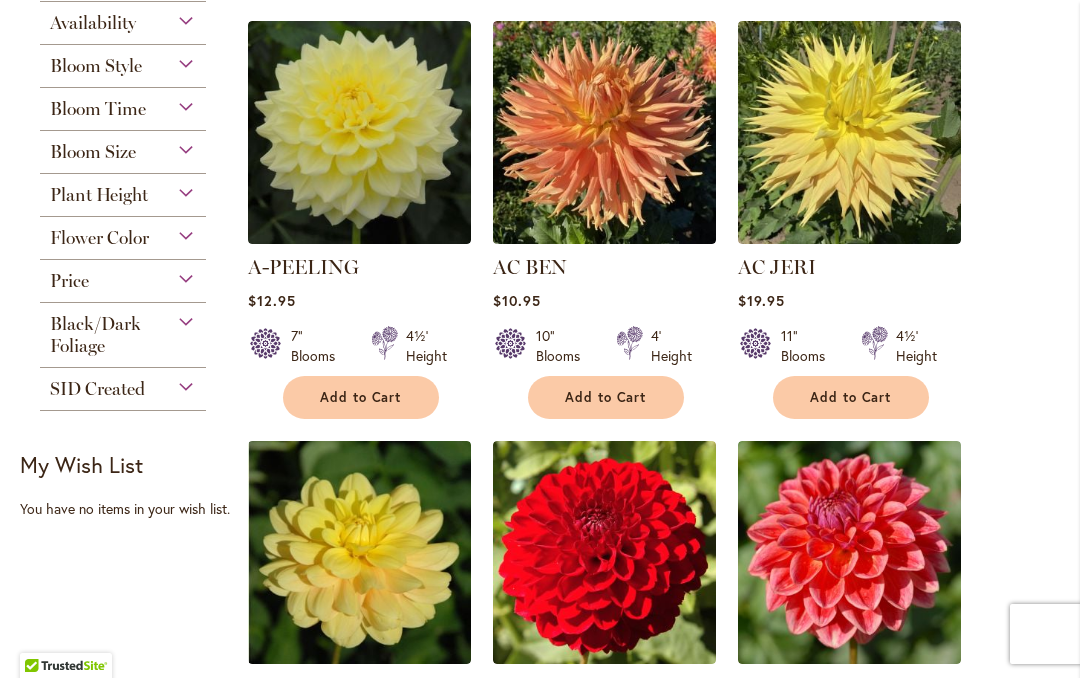 click on "Add to Cart" at bounding box center (606, 397) 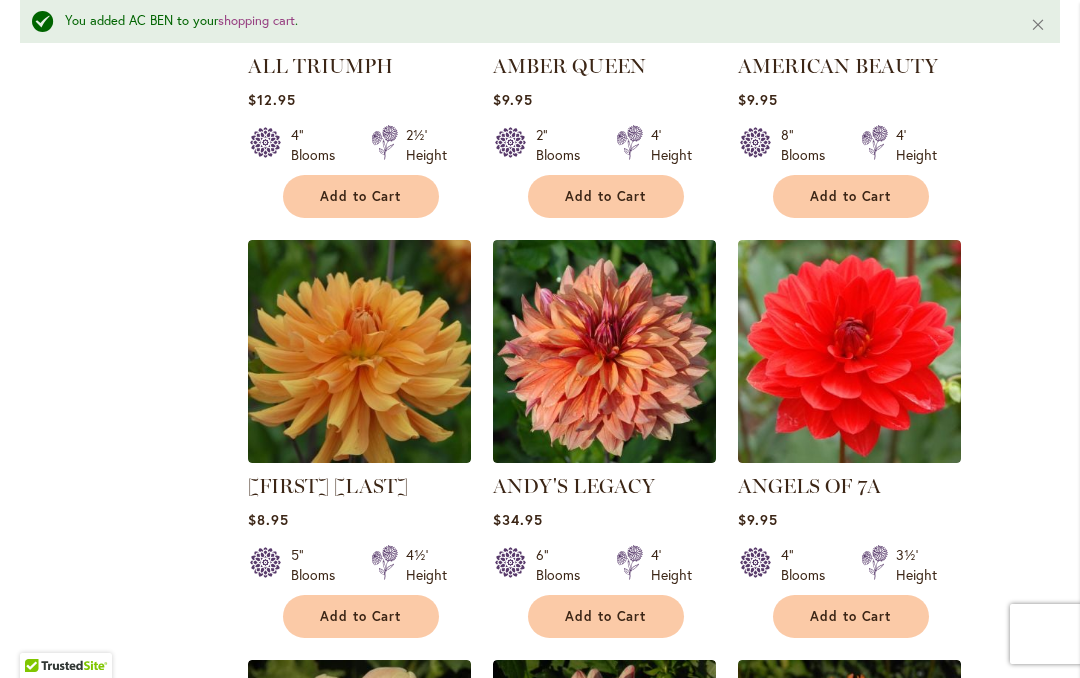 scroll, scrollTop: 1673, scrollLeft: 0, axis: vertical 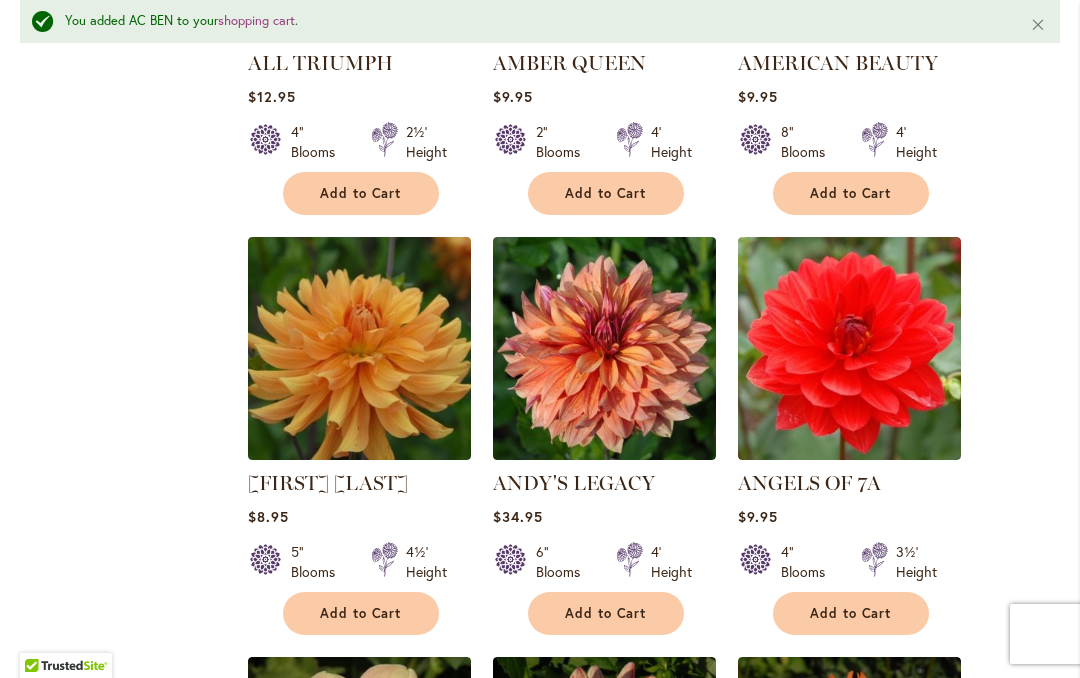 click at bounding box center (604, 348) 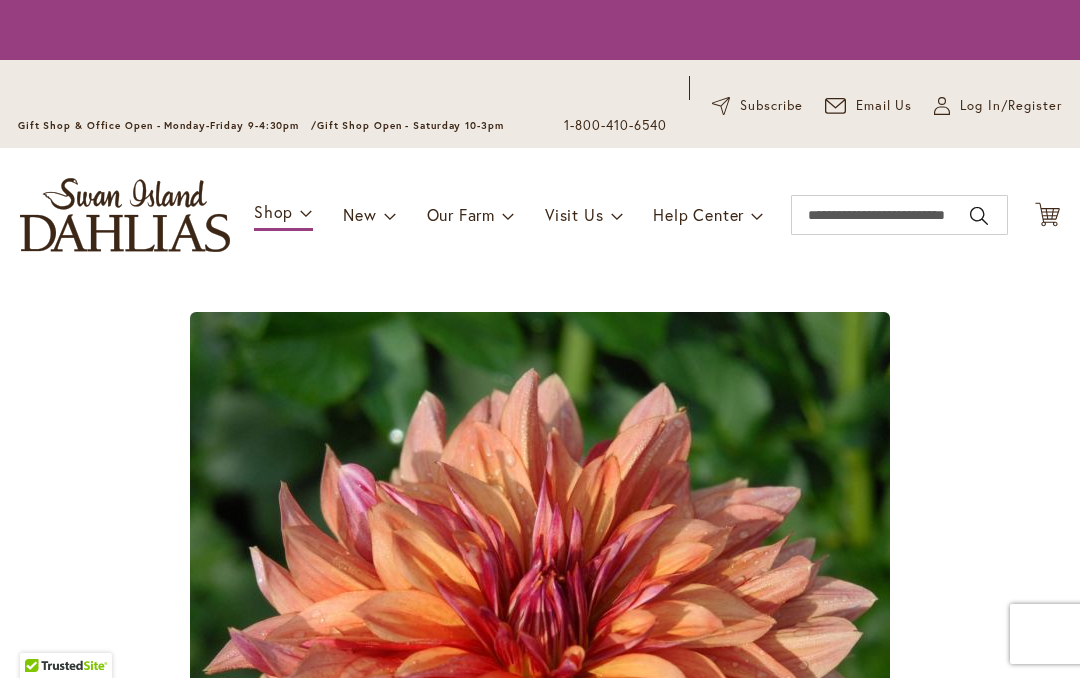 scroll, scrollTop: 0, scrollLeft: 0, axis: both 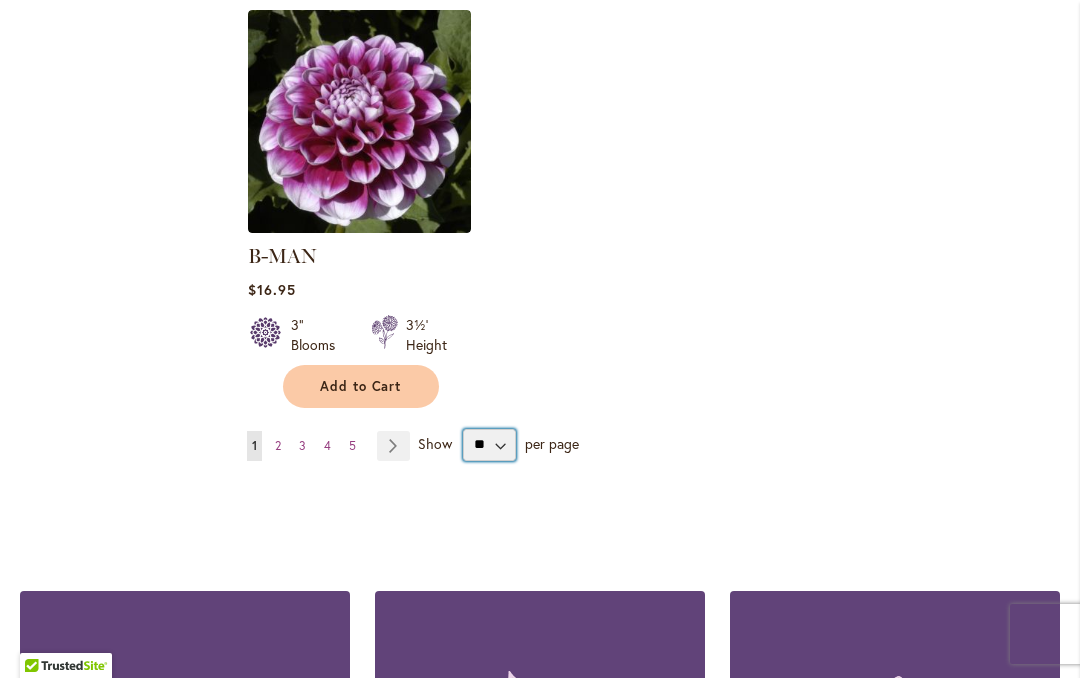 click on "**
**
**
**" at bounding box center [489, 445] 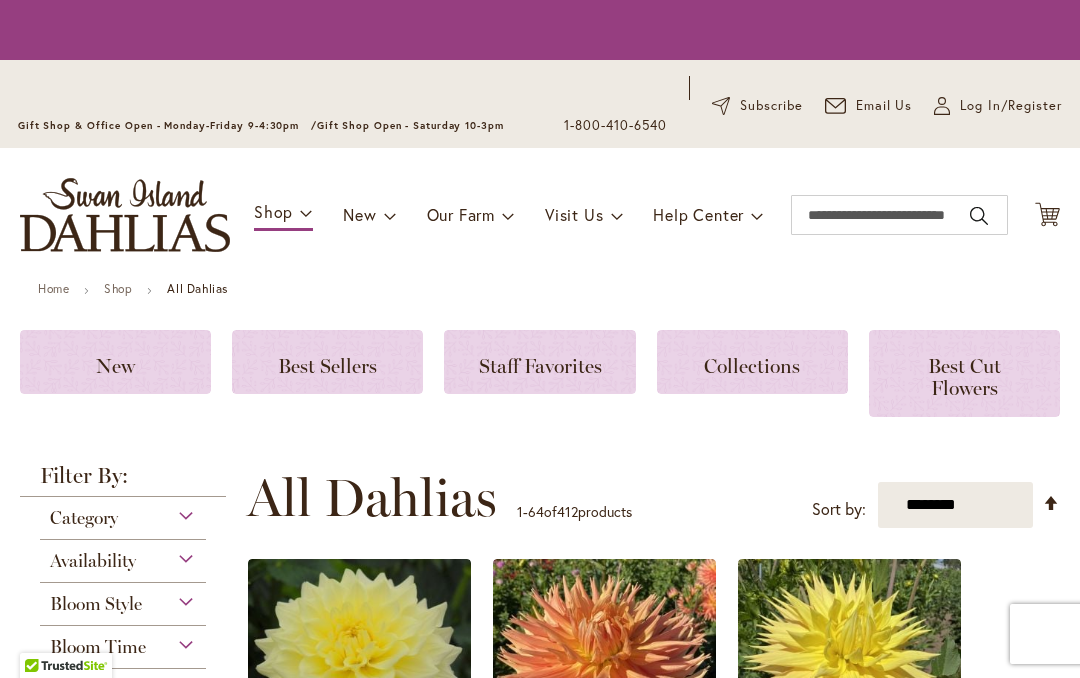 scroll, scrollTop: 0, scrollLeft: 0, axis: both 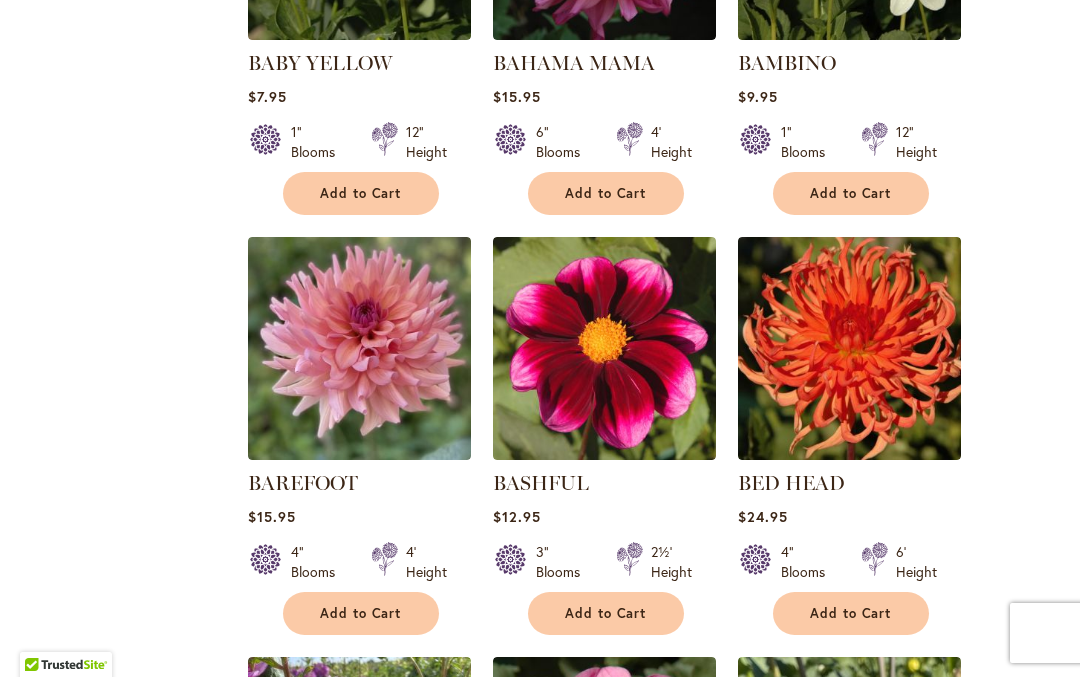 click at bounding box center (849, 349) 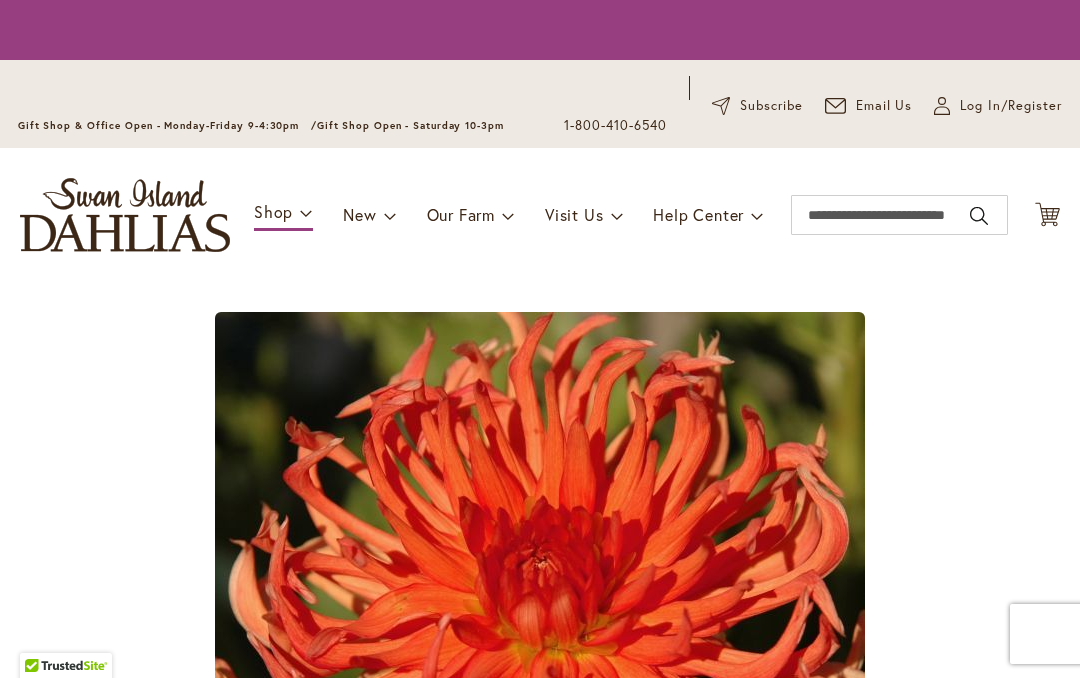 scroll, scrollTop: 0, scrollLeft: 0, axis: both 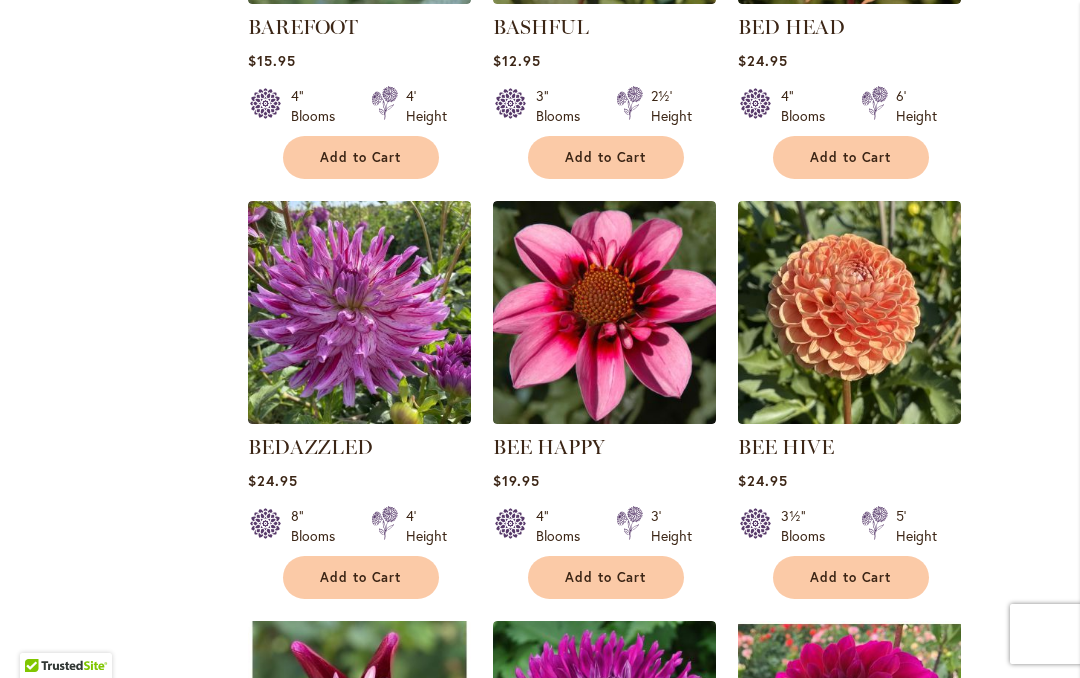 click at bounding box center [849, 312] 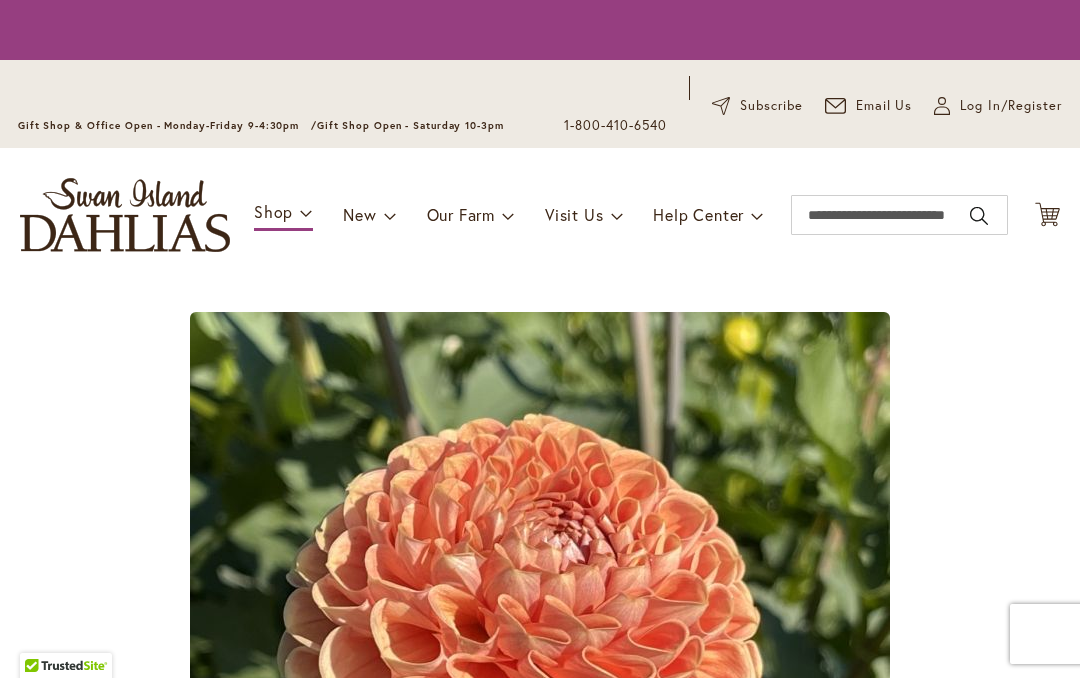 scroll, scrollTop: 0, scrollLeft: 0, axis: both 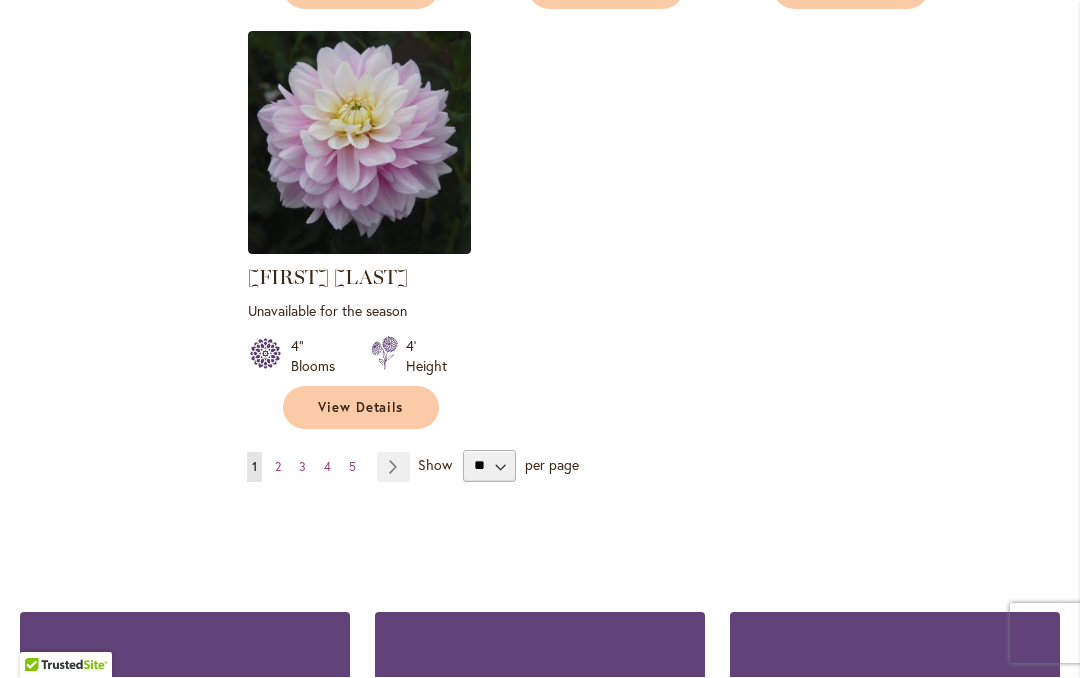 click on "Page
2" at bounding box center (278, 468) 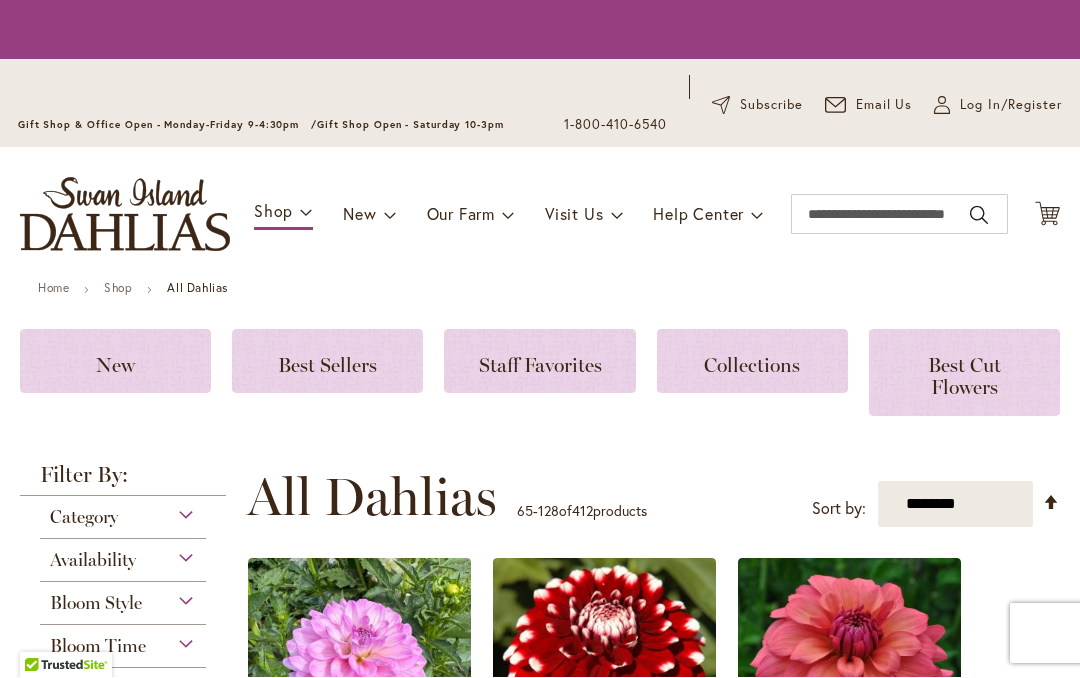 scroll, scrollTop: 1, scrollLeft: 0, axis: vertical 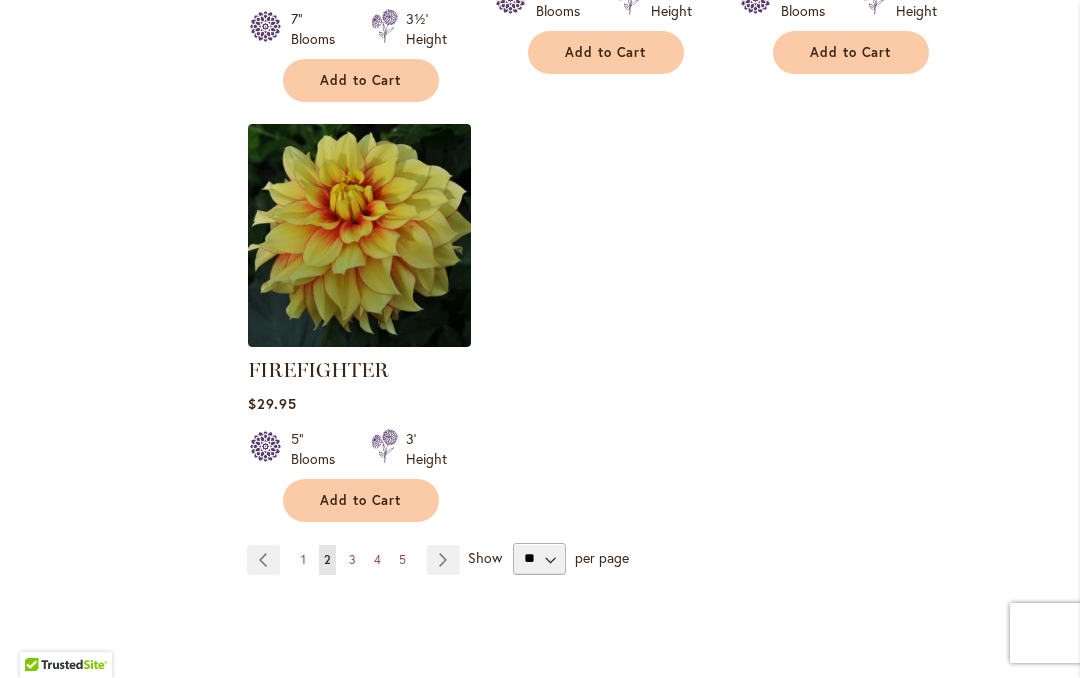 click on "Page
3" at bounding box center [352, 561] 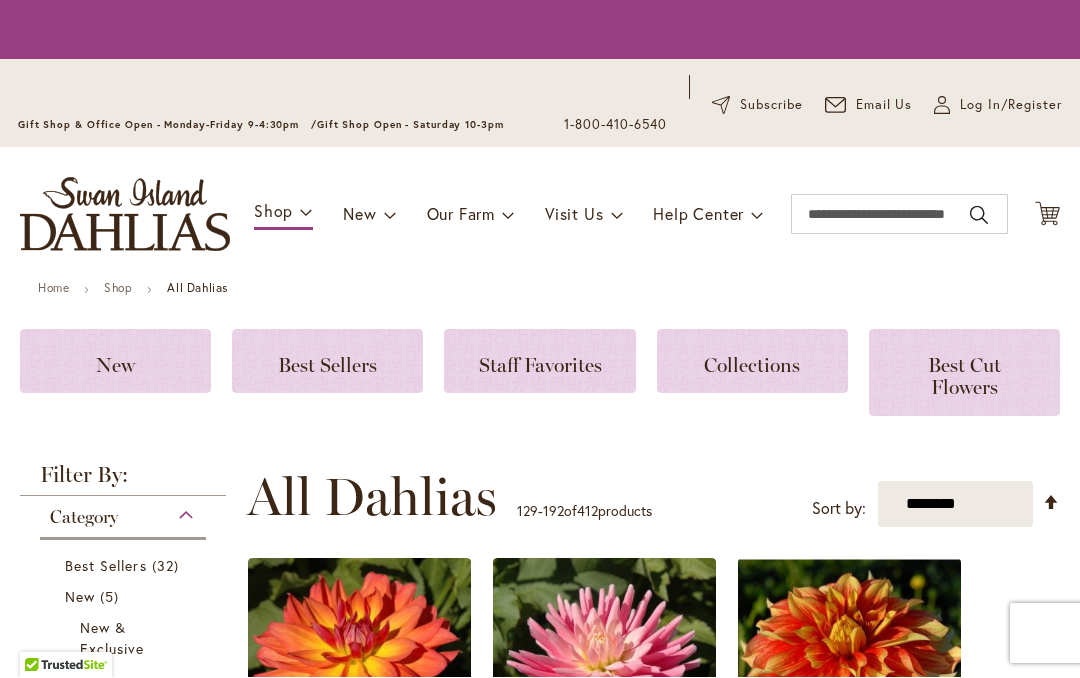 scroll, scrollTop: 1, scrollLeft: 0, axis: vertical 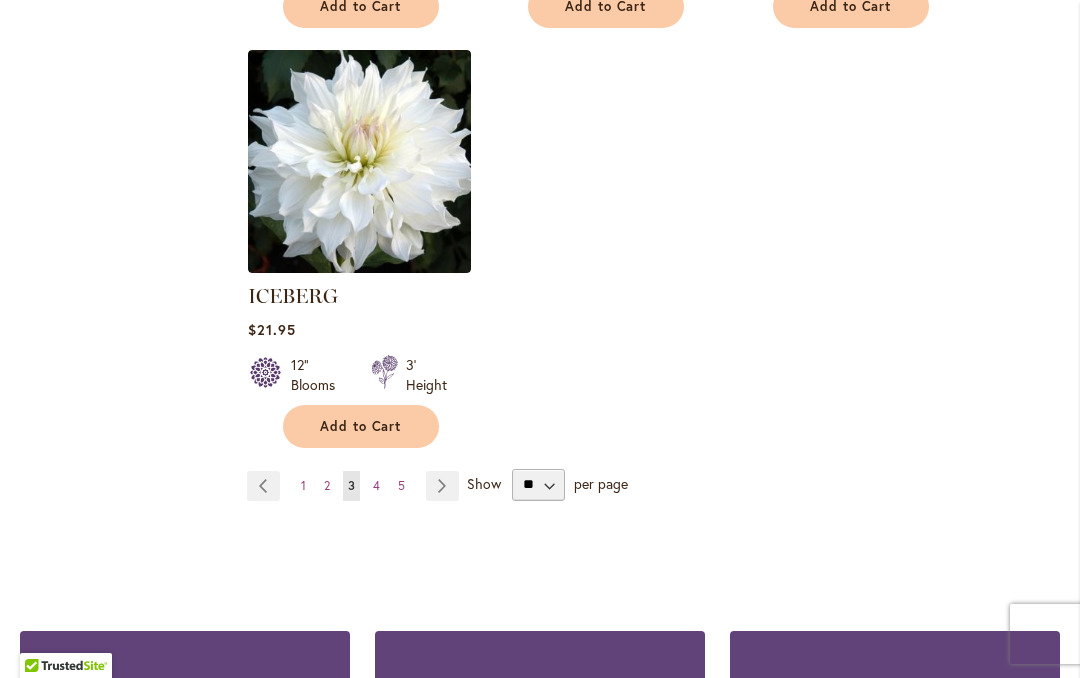 click on "Page
4" at bounding box center [376, 486] 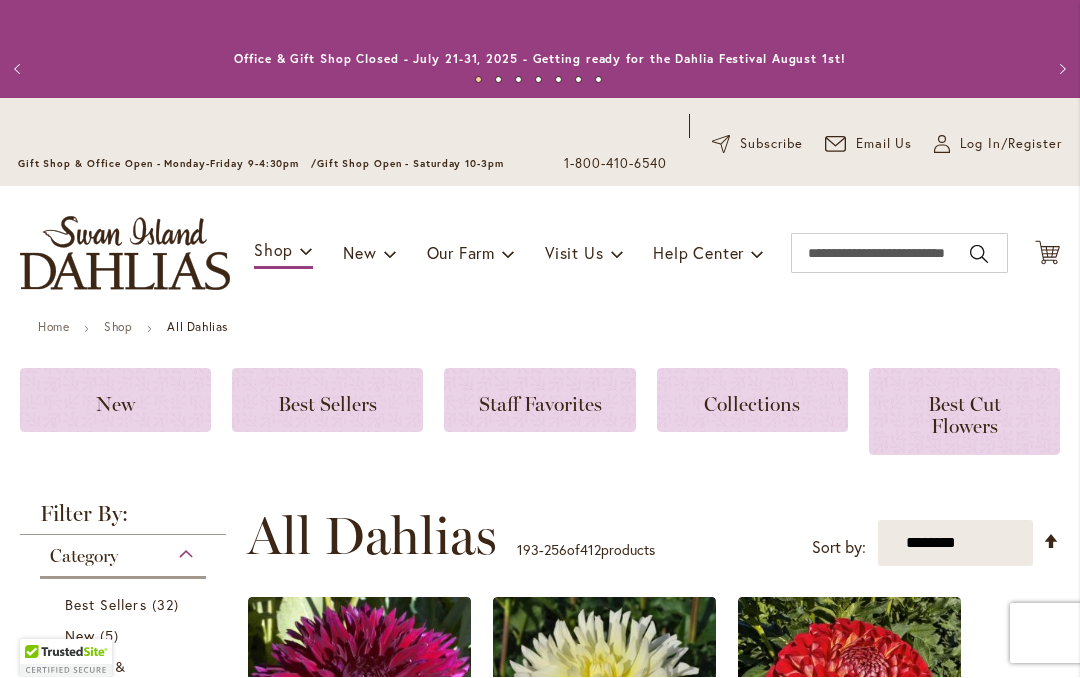 scroll, scrollTop: 1, scrollLeft: 0, axis: vertical 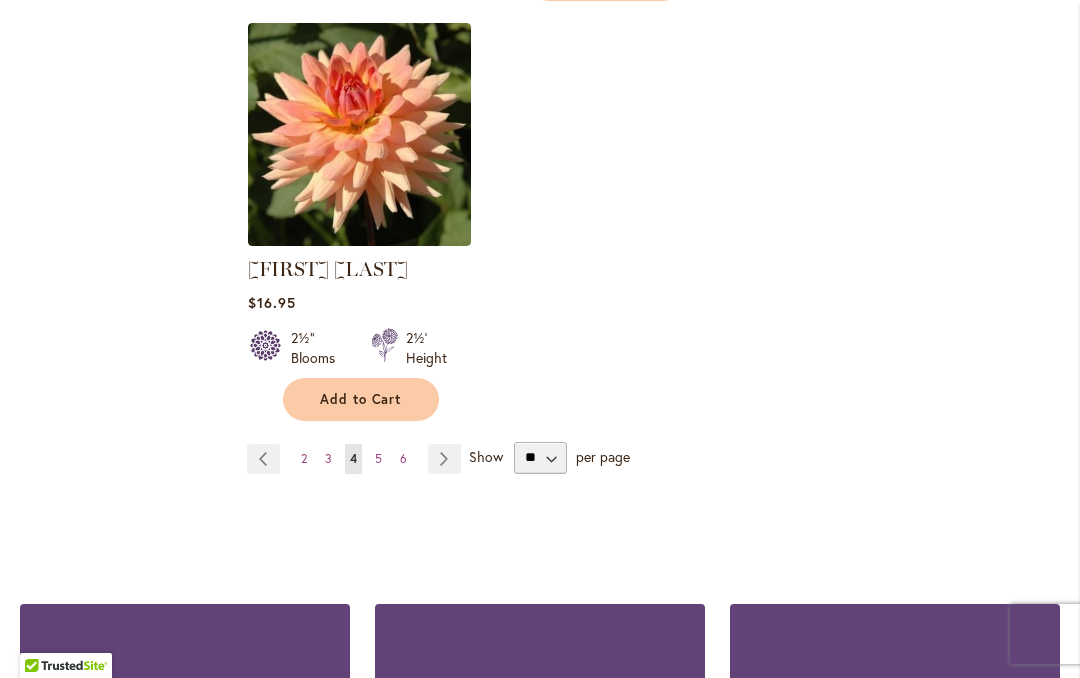 click on "Page
5" at bounding box center [378, 459] 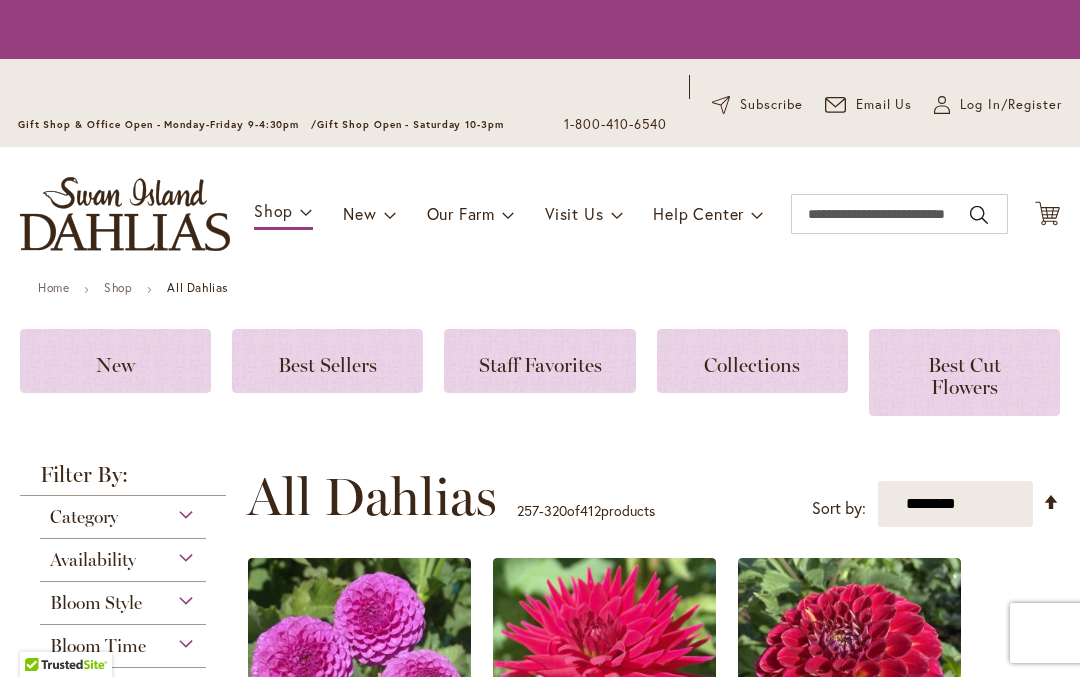 scroll, scrollTop: 1, scrollLeft: 0, axis: vertical 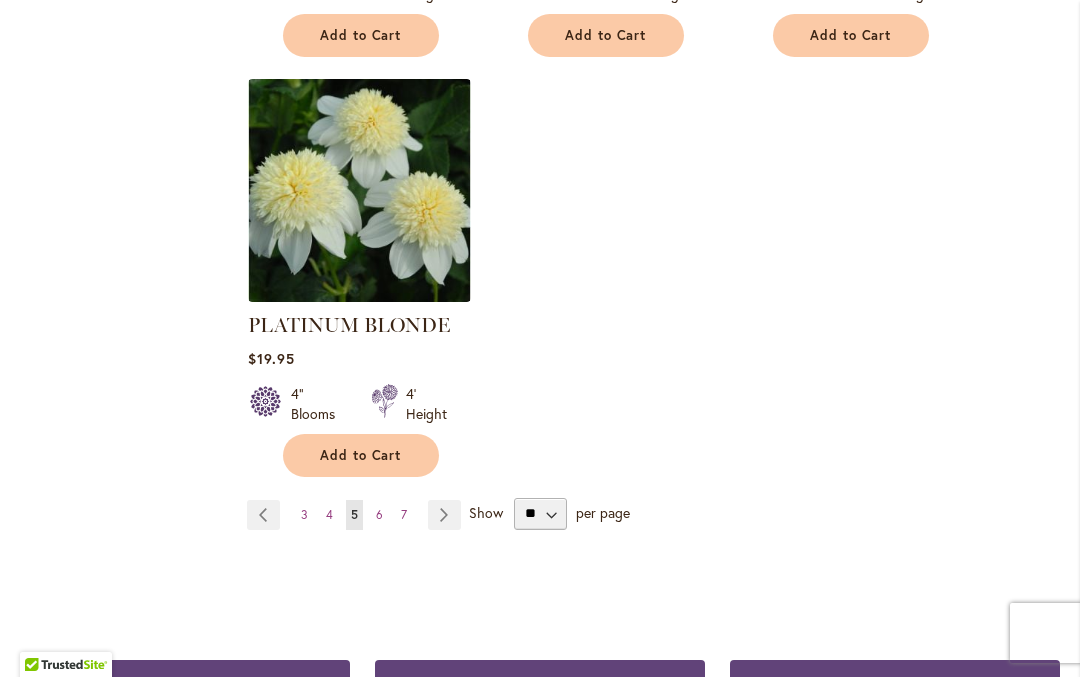 click on "6" at bounding box center [379, 515] 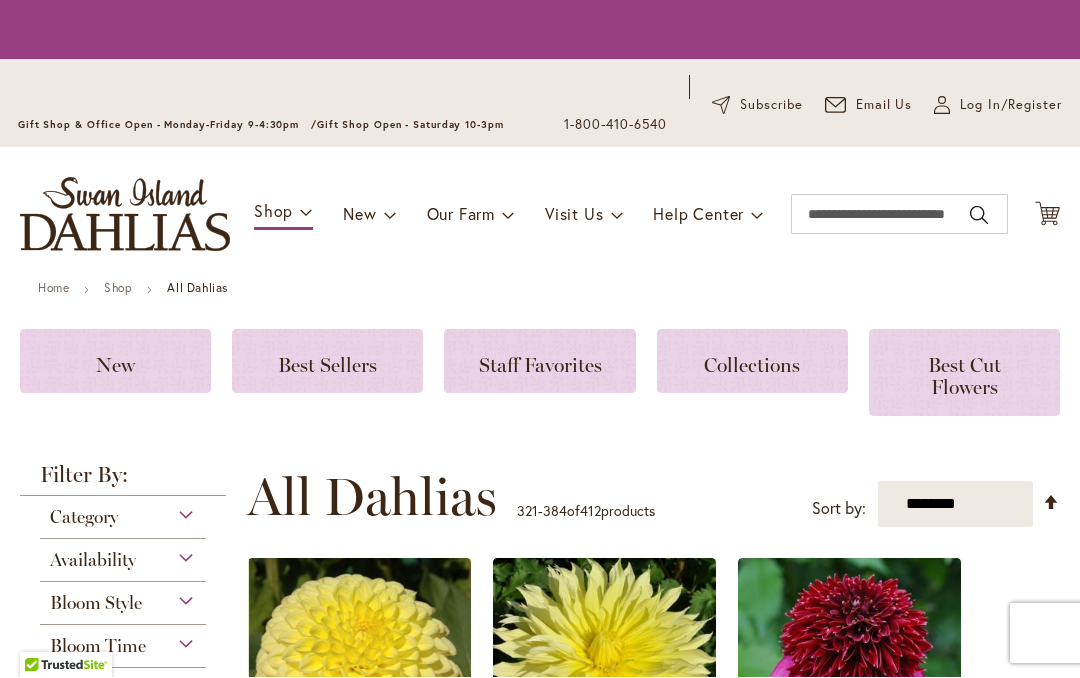 scroll, scrollTop: 1, scrollLeft: 0, axis: vertical 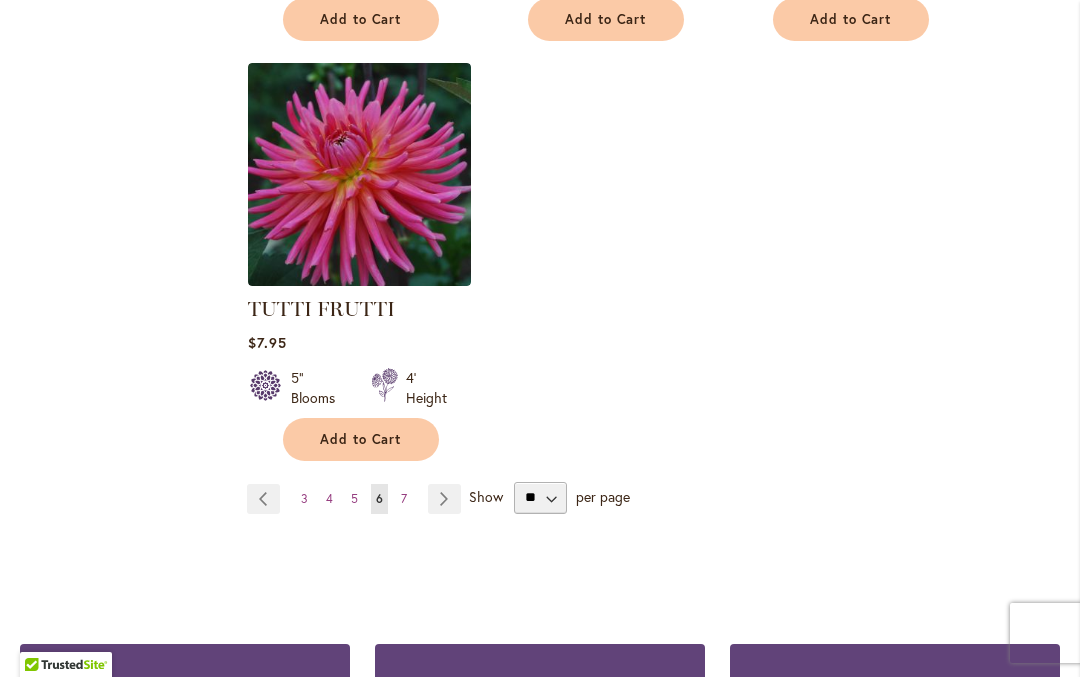 click on "7" at bounding box center (404, 499) 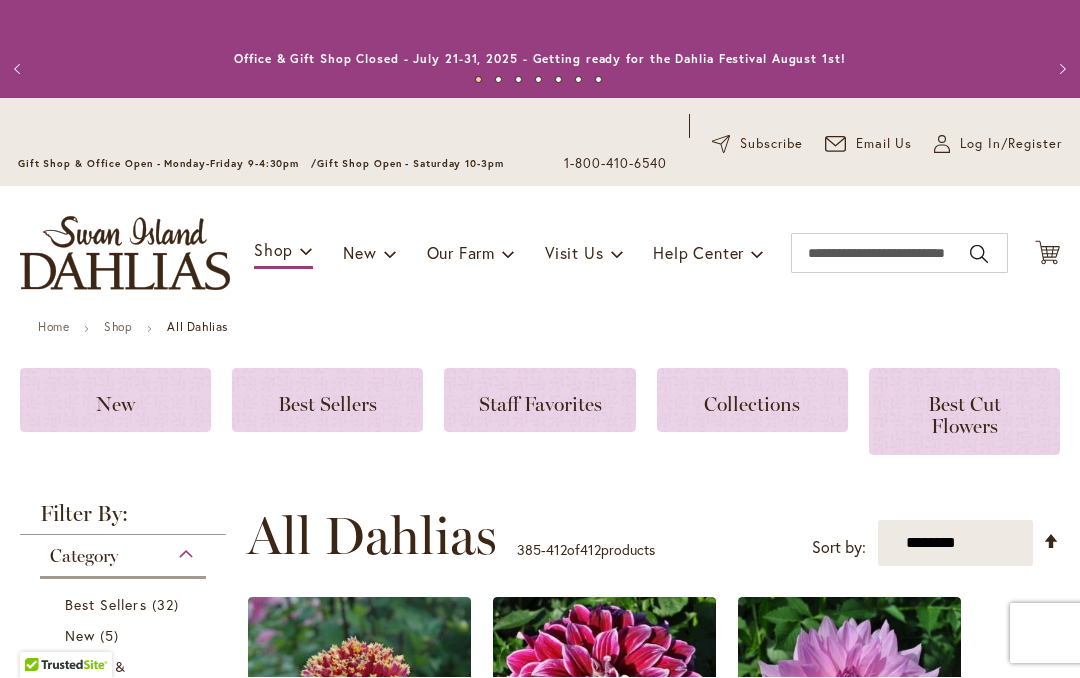 scroll, scrollTop: 1, scrollLeft: 0, axis: vertical 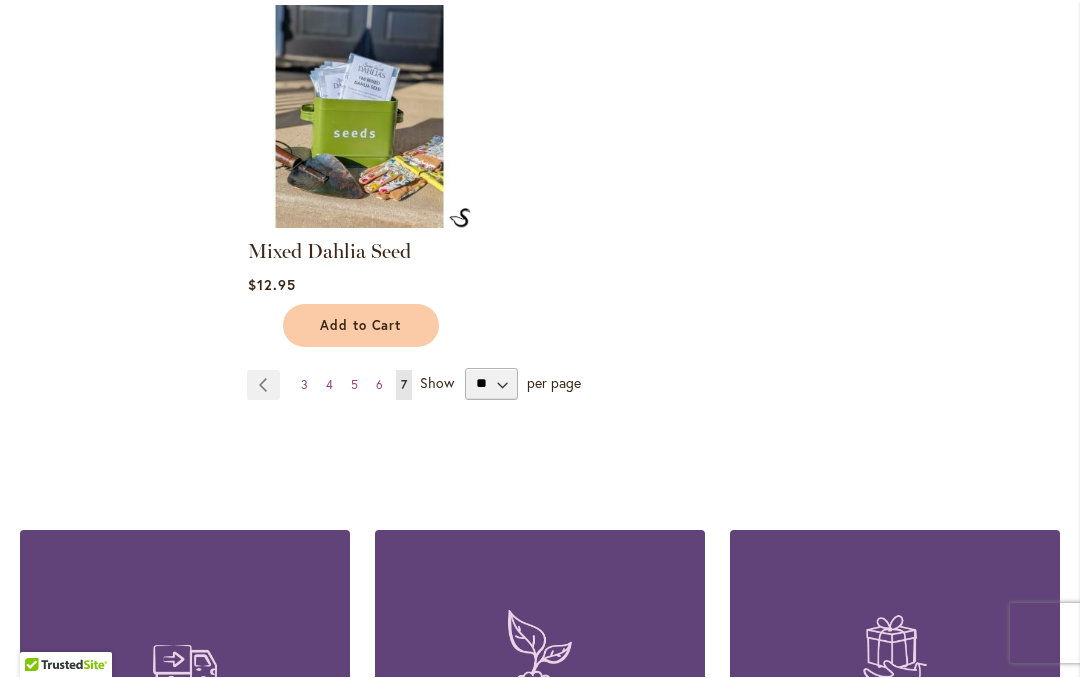 click at bounding box center (359, 117) 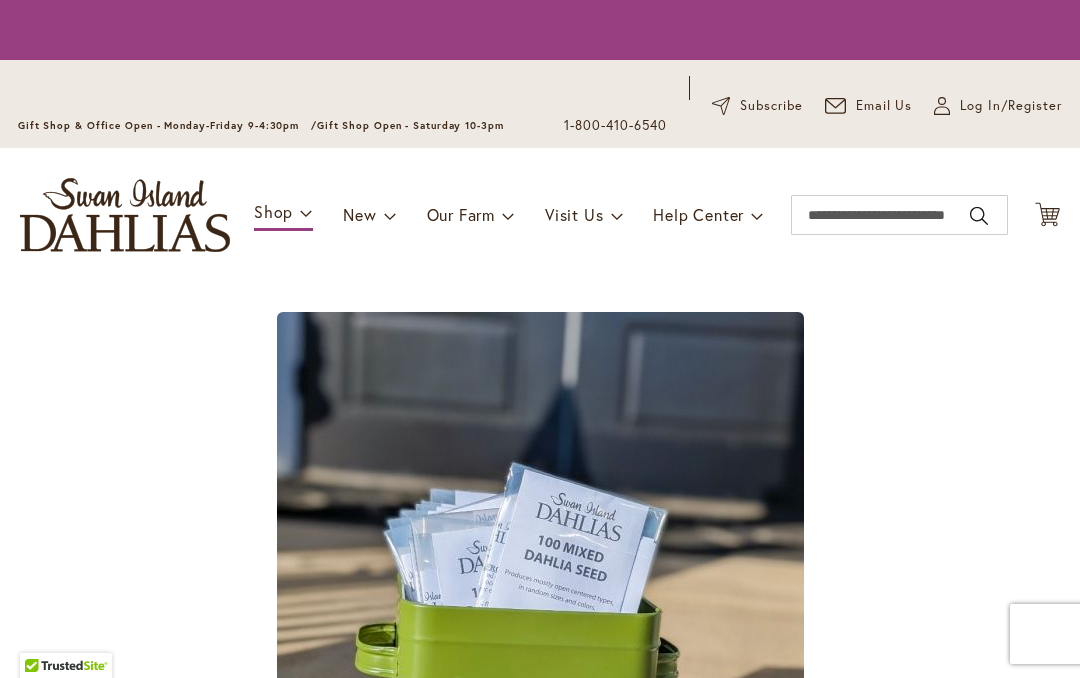 scroll, scrollTop: 0, scrollLeft: 0, axis: both 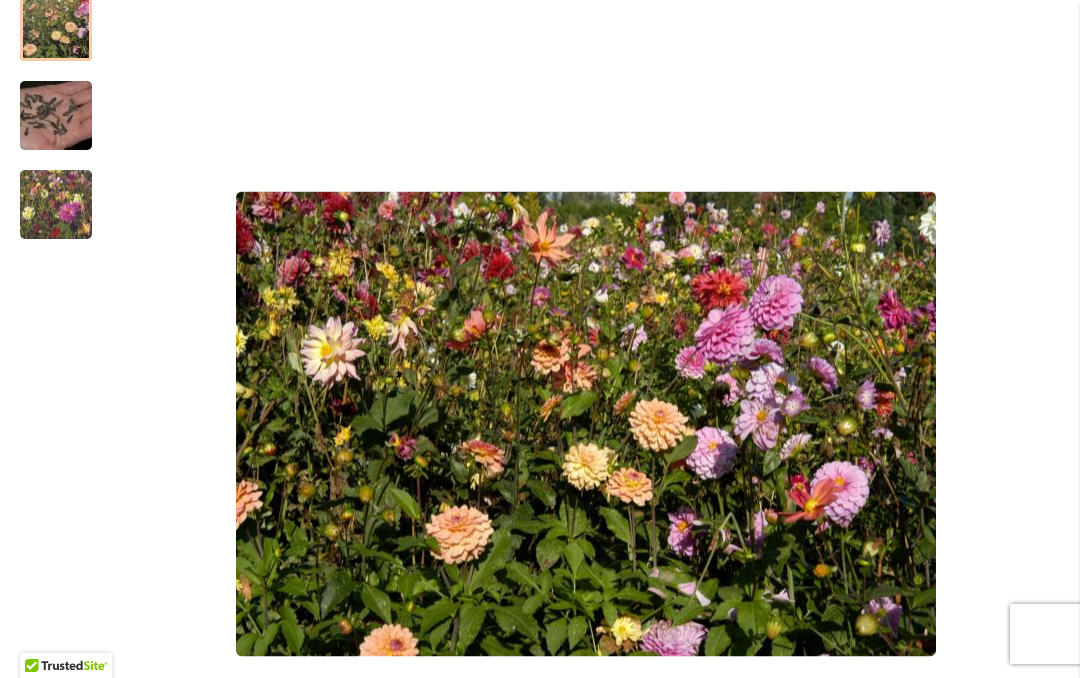 click at bounding box center (56, 116) 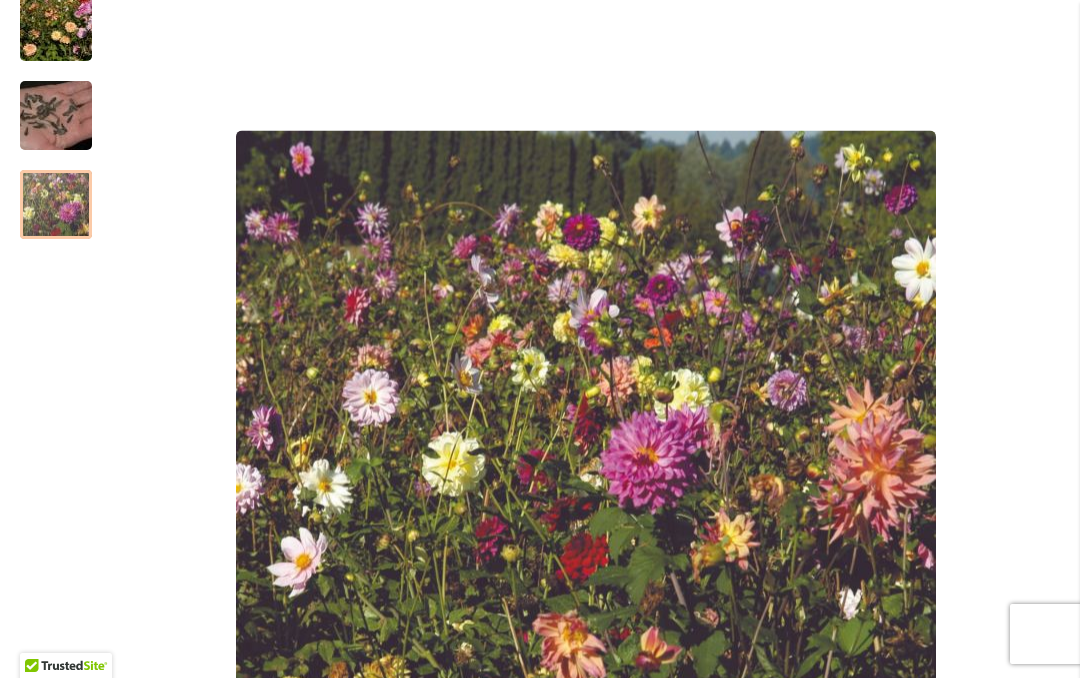 click at bounding box center (56, 204) 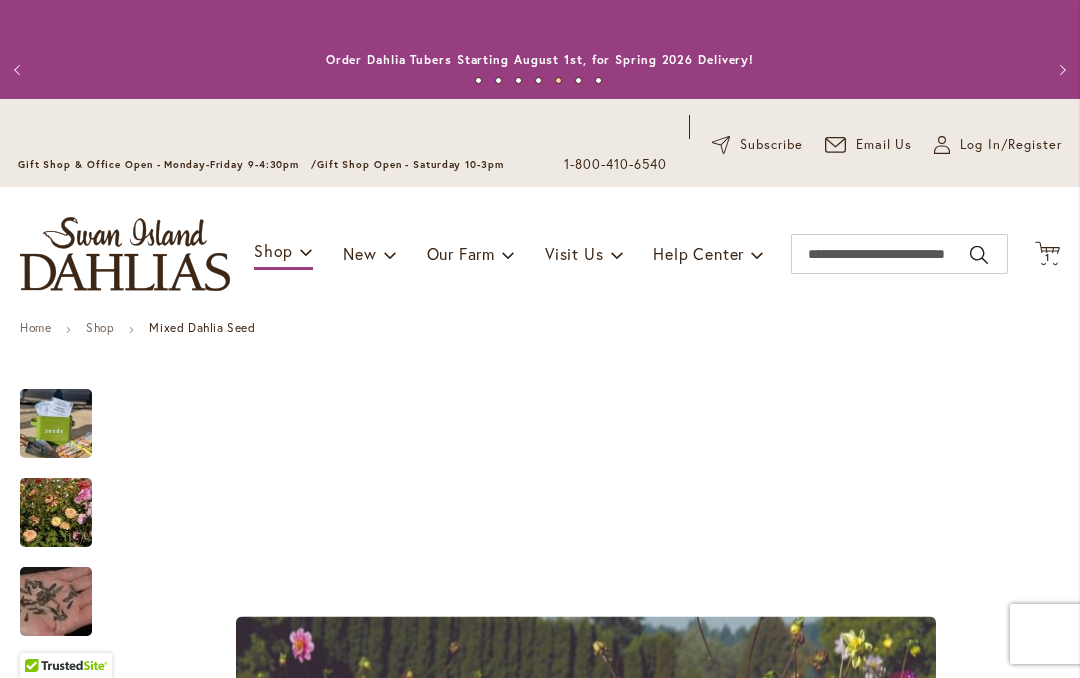 scroll, scrollTop: 0, scrollLeft: 0, axis: both 